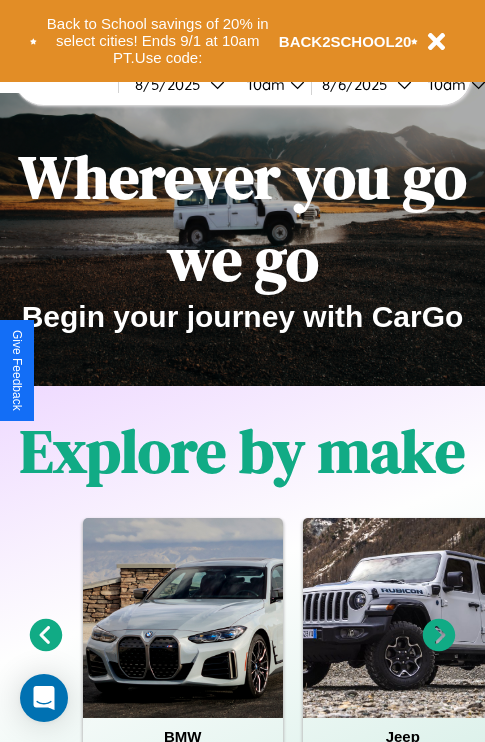 scroll, scrollTop: 0, scrollLeft: 0, axis: both 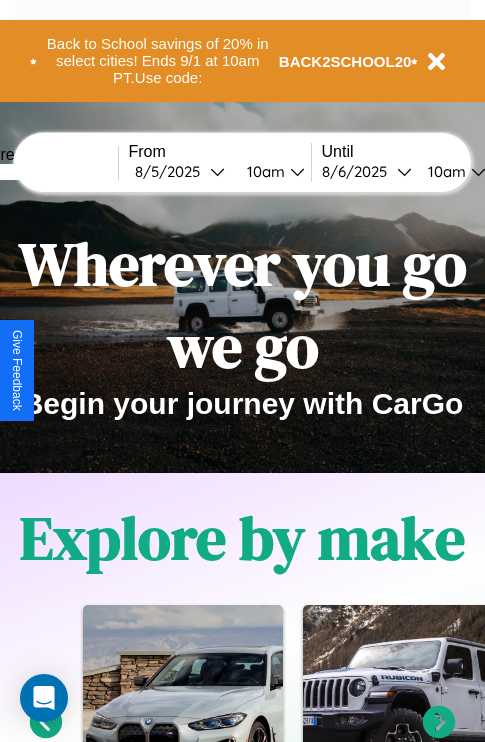 click at bounding box center (43, 172) 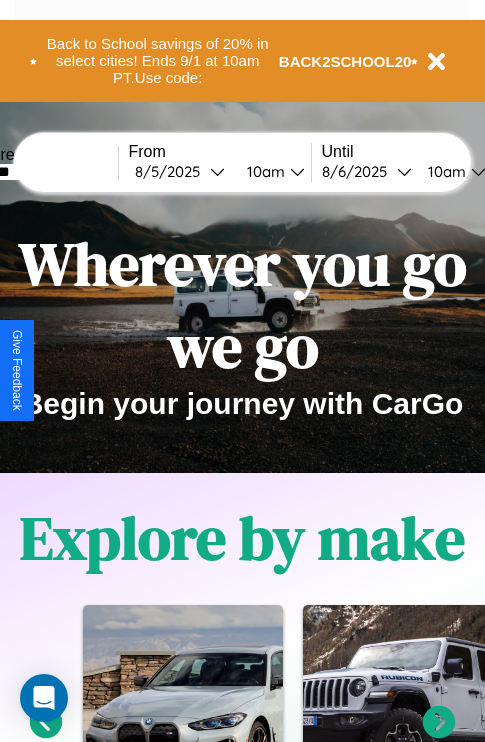type on "*******" 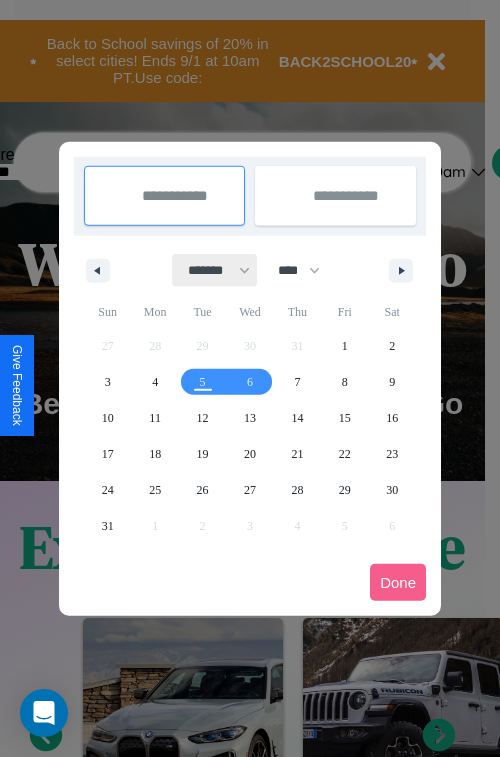 click on "******* ******** ***** ***** *** **** **** ****** ********* ******* ******** ********" at bounding box center (215, 270) 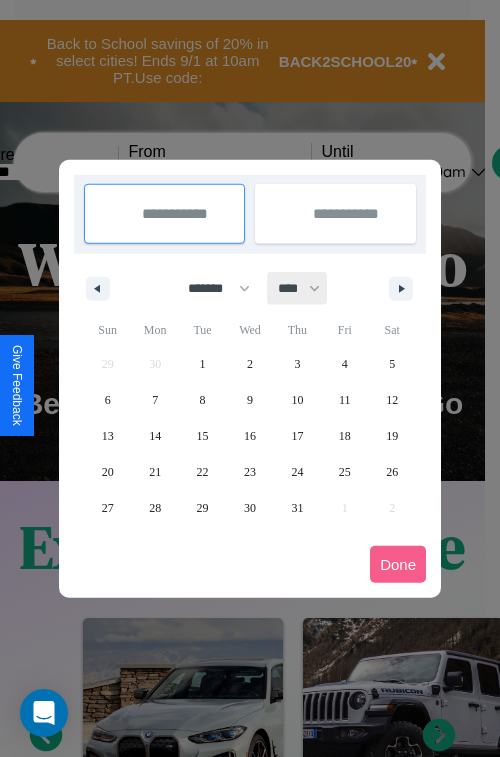 click on "**** **** **** **** **** **** **** **** **** **** **** **** **** **** **** **** **** **** **** **** **** **** **** **** **** **** **** **** **** **** **** **** **** **** **** **** **** **** **** **** **** **** **** **** **** **** **** **** **** **** **** **** **** **** **** **** **** **** **** **** **** **** **** **** **** **** **** **** **** **** **** **** **** **** **** **** **** **** **** **** **** **** **** **** **** **** **** **** **** **** **** **** **** **** **** **** **** **** **** **** **** **** **** **** **** **** **** **** **** **** **** **** **** **** **** **** **** **** **** **** ****" at bounding box center [298, 288] 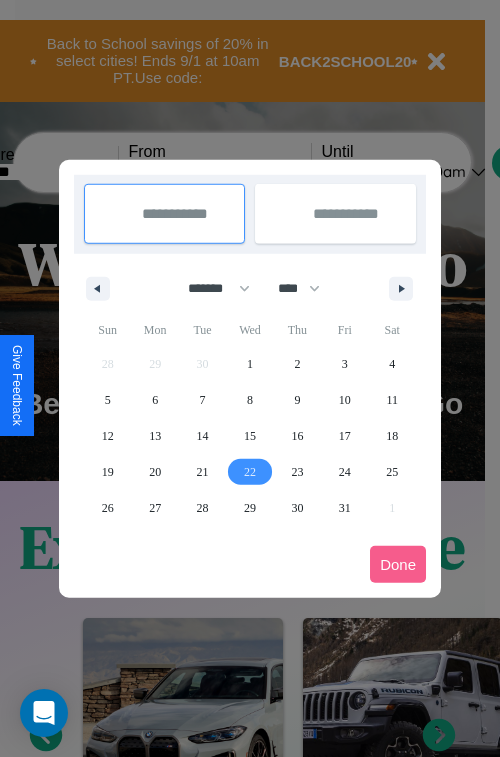 click on "22" at bounding box center [250, 472] 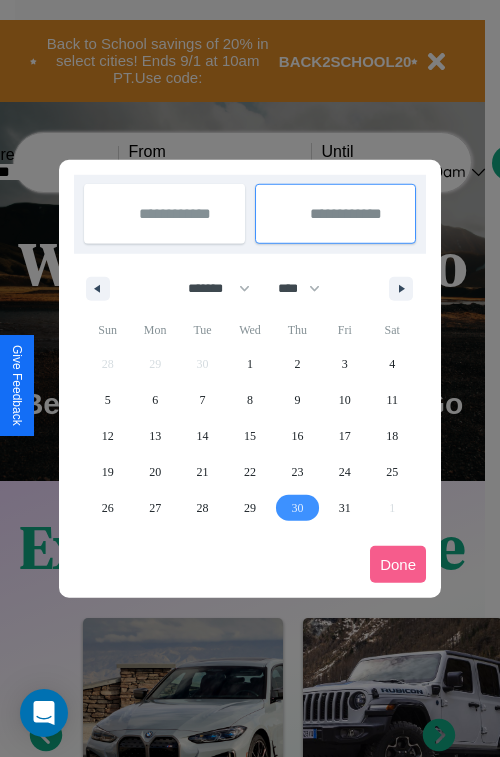 click on "30" at bounding box center (297, 508) 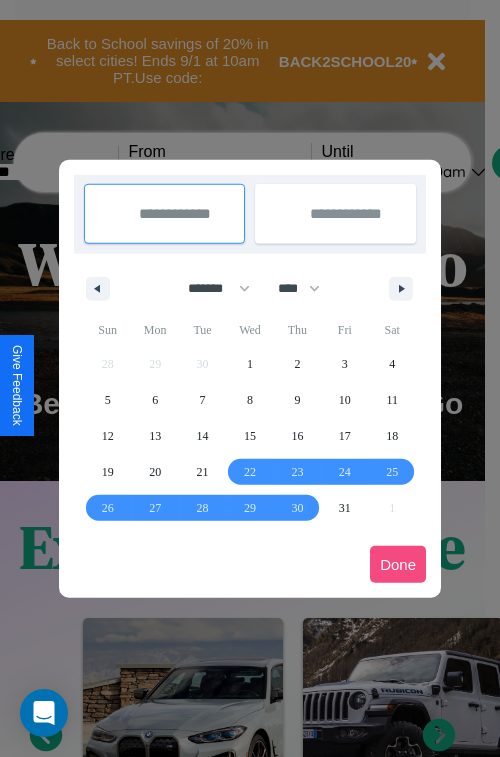 click on "Done" at bounding box center (398, 564) 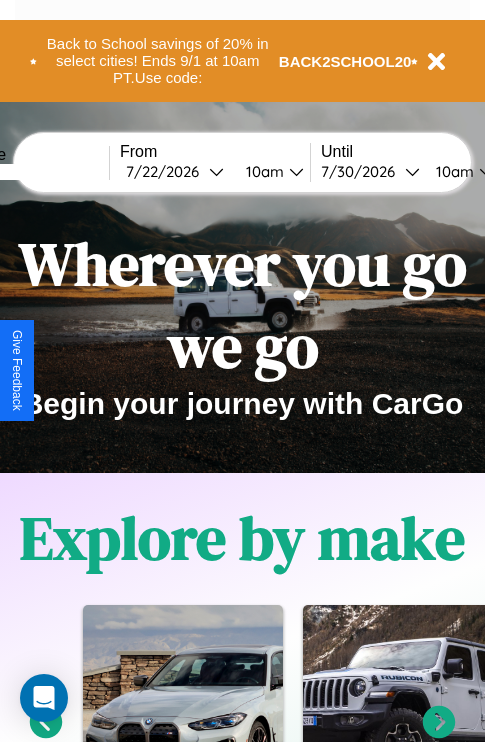 scroll, scrollTop: 0, scrollLeft: 76, axis: horizontal 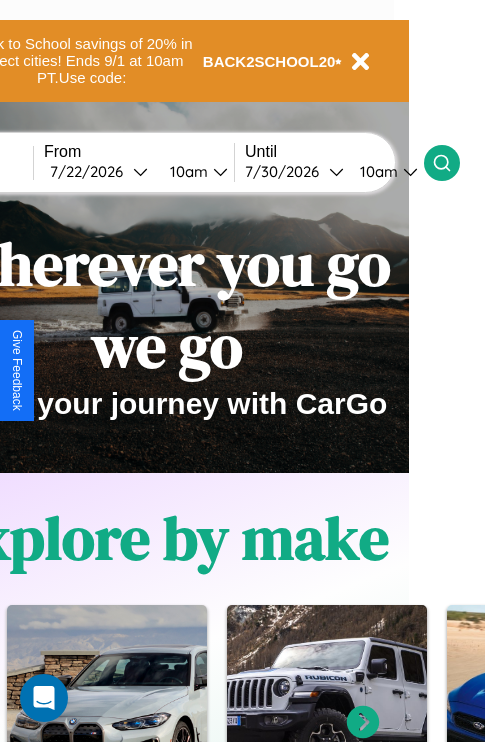 click 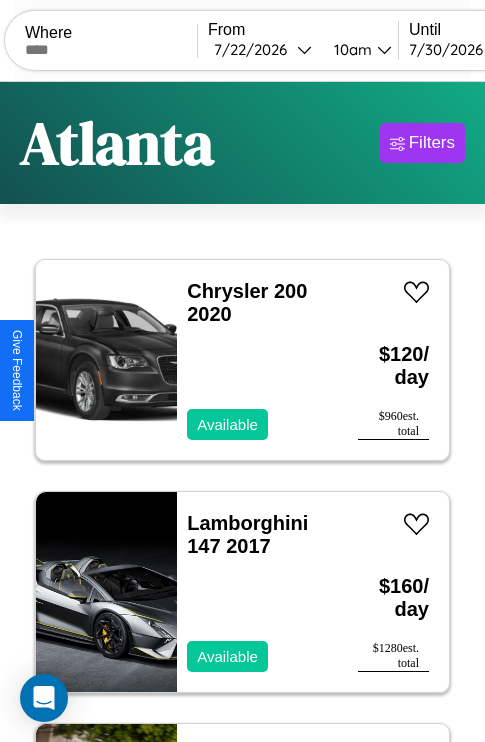 scroll, scrollTop: 95, scrollLeft: 0, axis: vertical 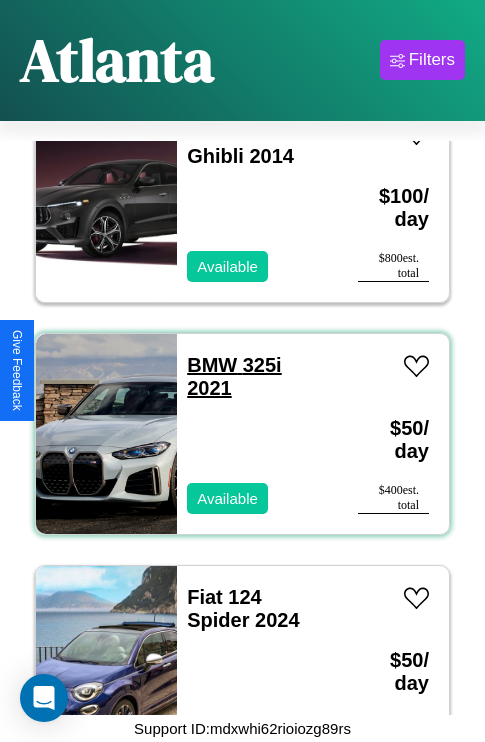 click on "BMW   325i   2021" at bounding box center (234, 376) 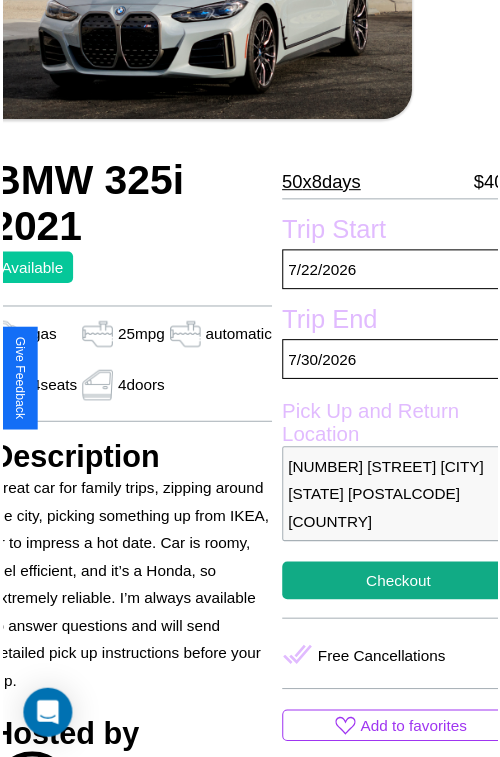 scroll, scrollTop: 112, scrollLeft: 84, axis: both 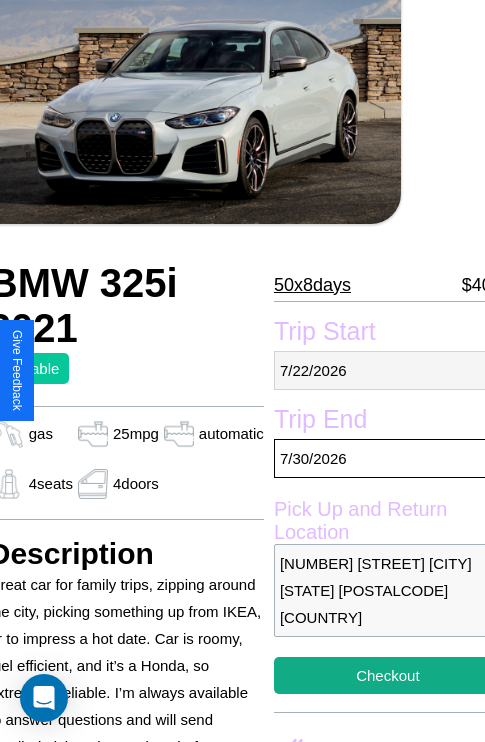 click on "[DATE]" at bounding box center (388, 370) 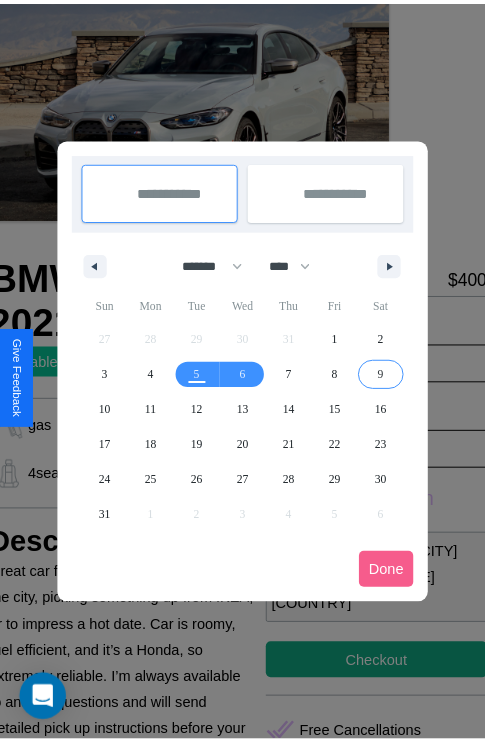 scroll, scrollTop: 0, scrollLeft: 84, axis: horizontal 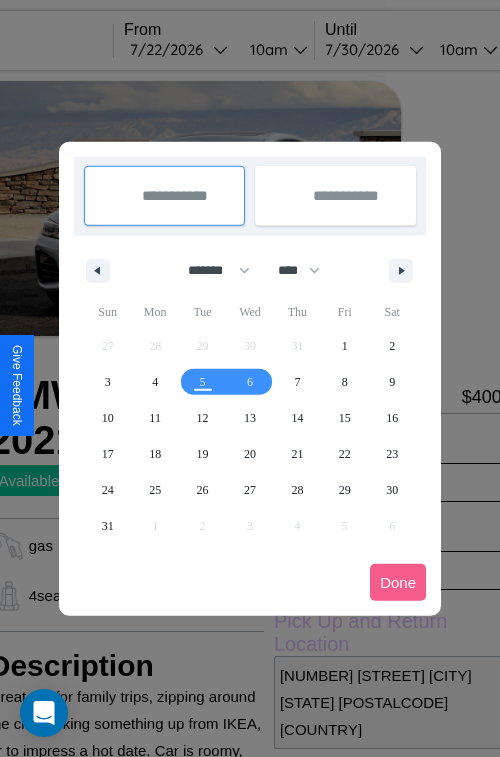 click at bounding box center (250, 378) 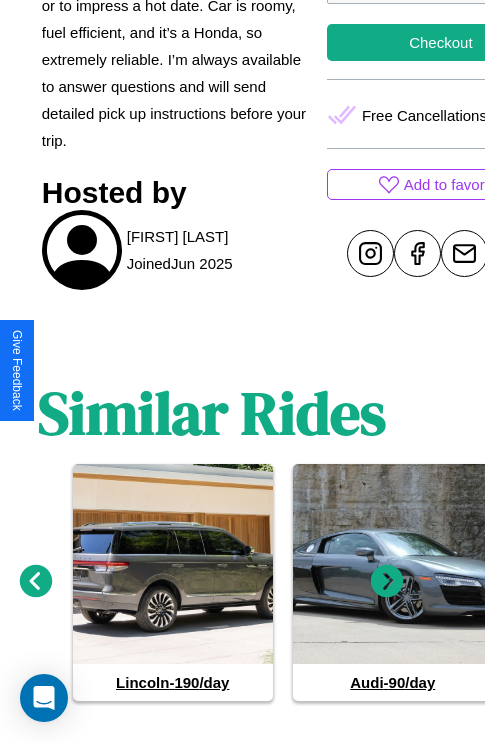 scroll, scrollTop: 757, scrollLeft: 30, axis: both 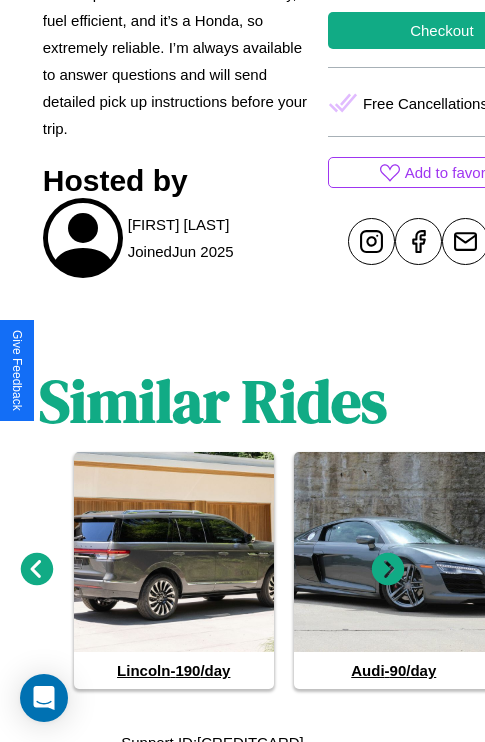 click 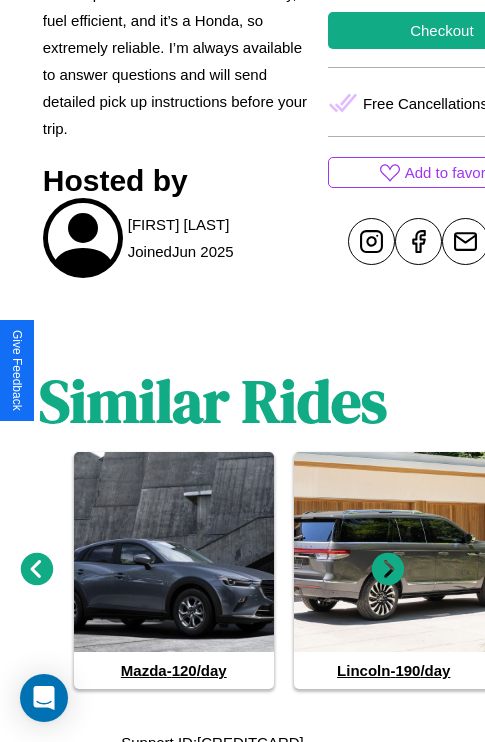 click 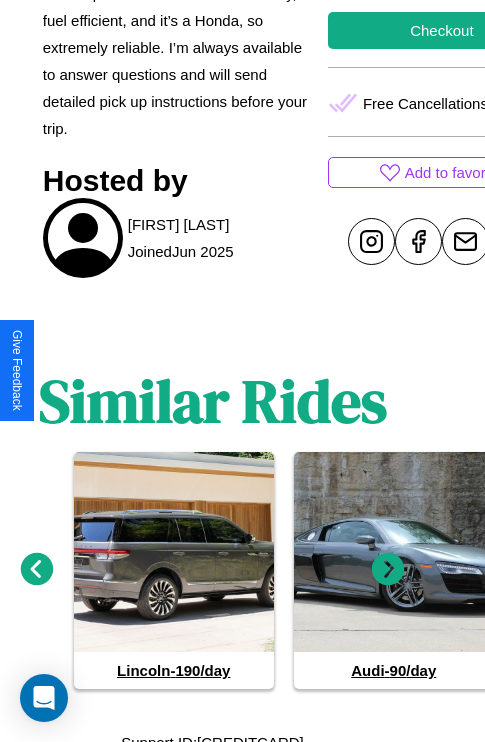 click 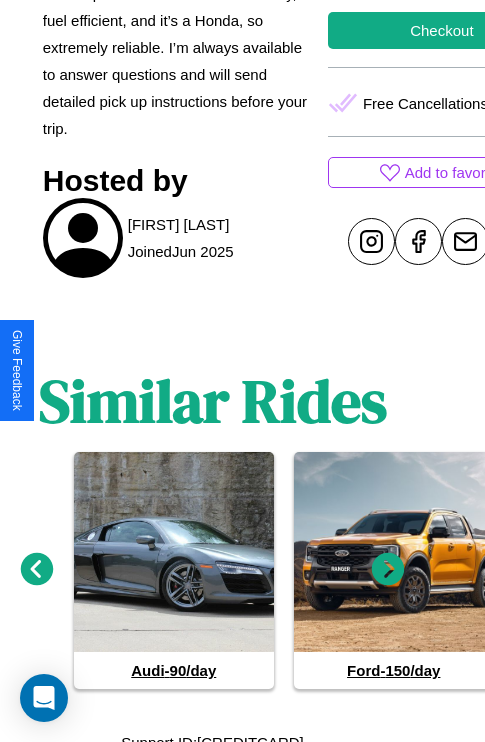click 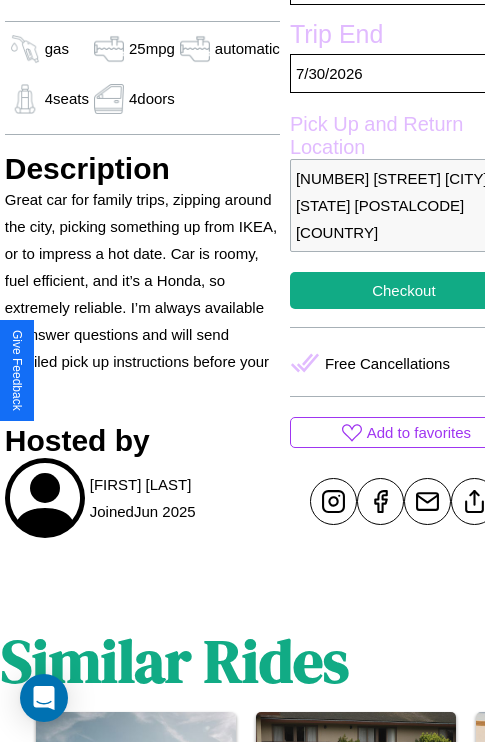 scroll, scrollTop: 390, scrollLeft: 84, axis: both 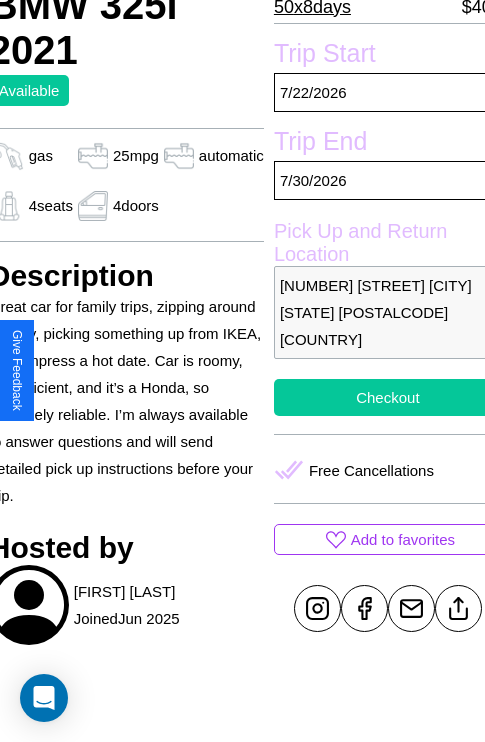 click on "Checkout" at bounding box center (388, 397) 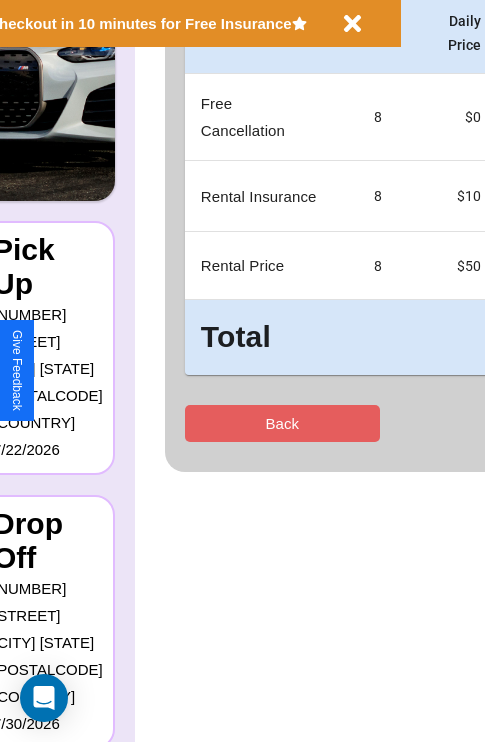 scroll, scrollTop: 0, scrollLeft: 0, axis: both 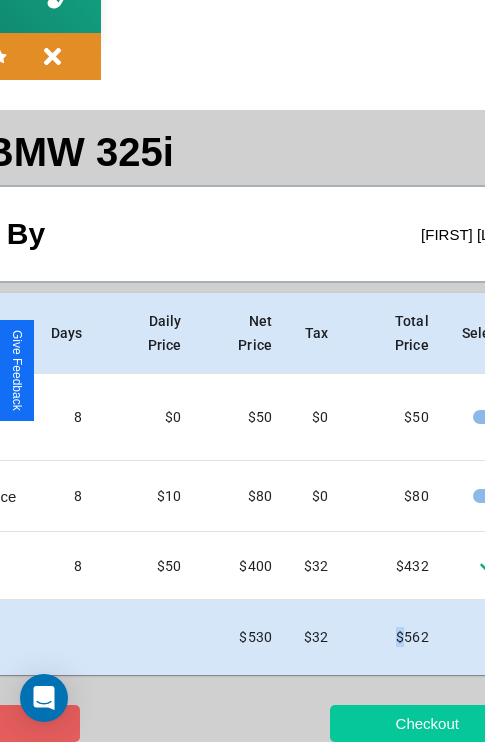 click on "Checkout" at bounding box center (427, 723) 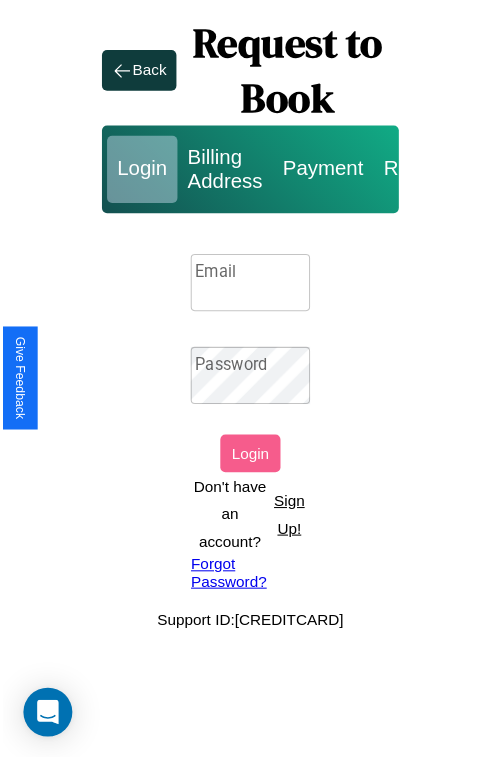 scroll, scrollTop: 0, scrollLeft: 0, axis: both 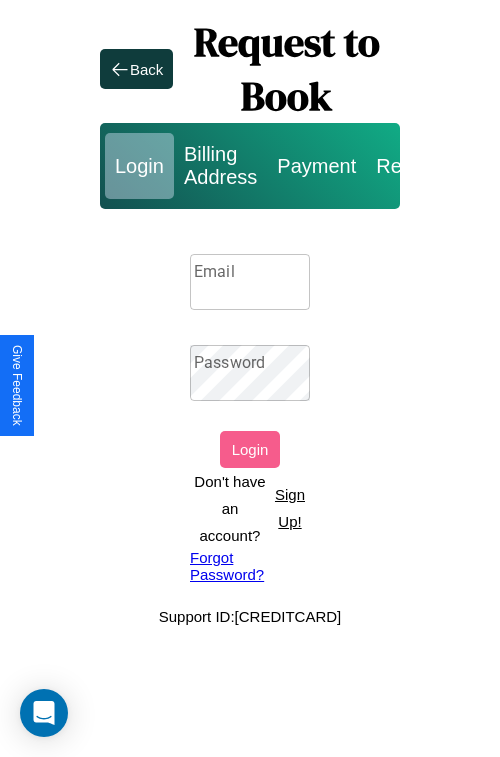 click on "Sign Up!" at bounding box center (290, 508) 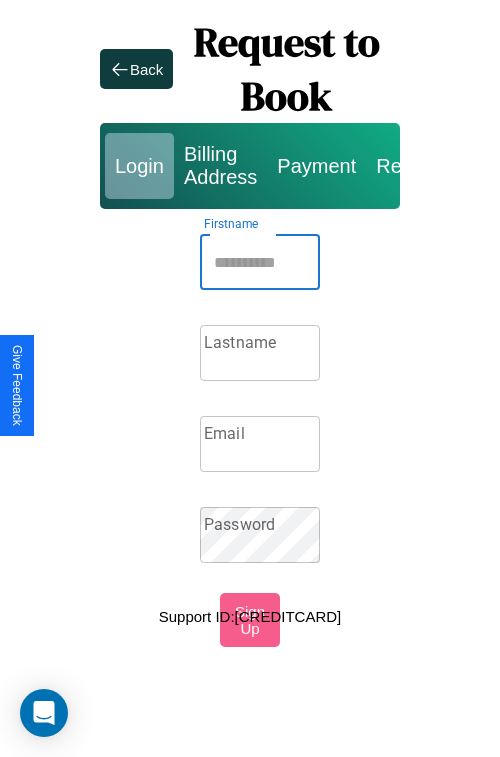 click on "Firstname" at bounding box center (260, 262) 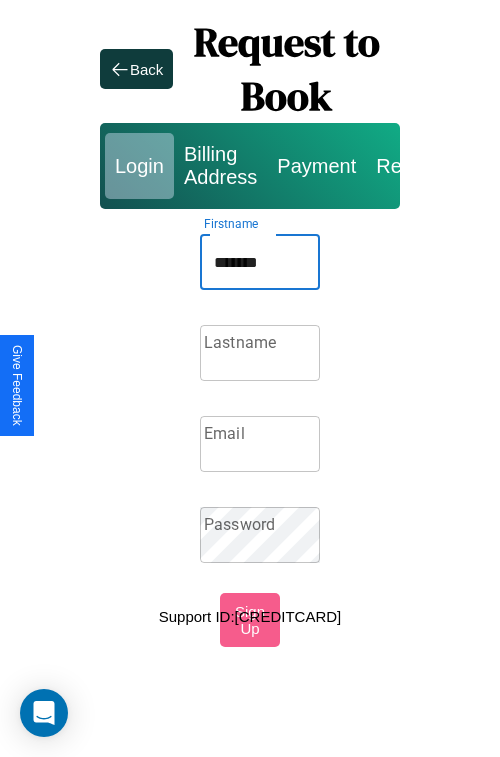 type on "*******" 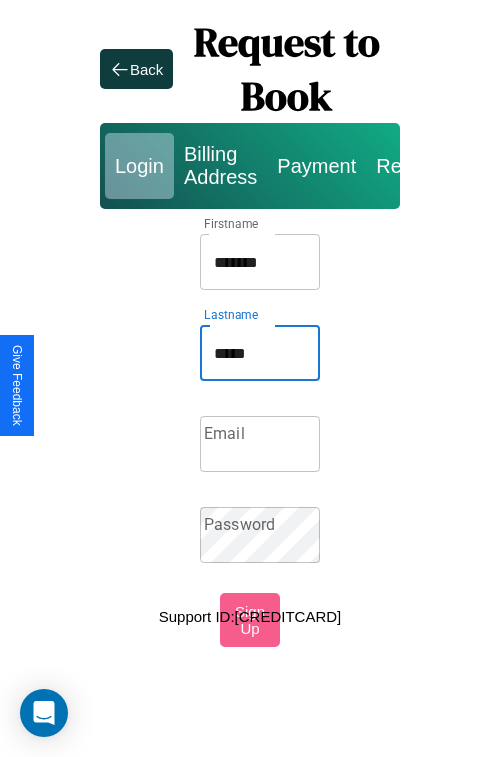 type on "*****" 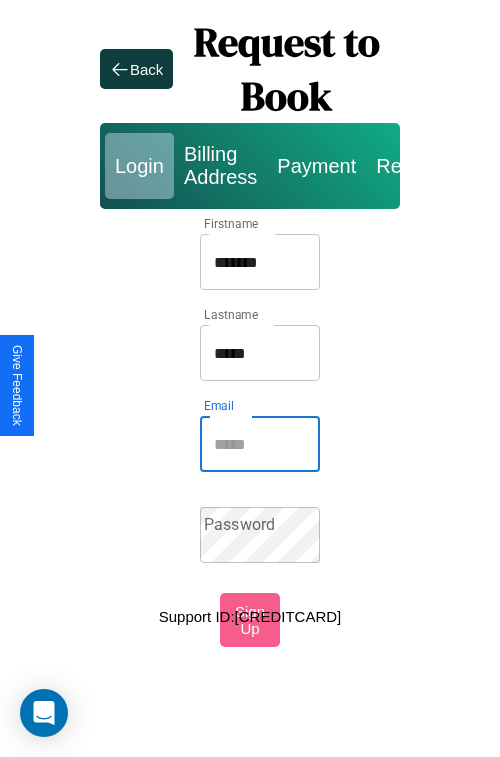 click on "Email" at bounding box center [260, 444] 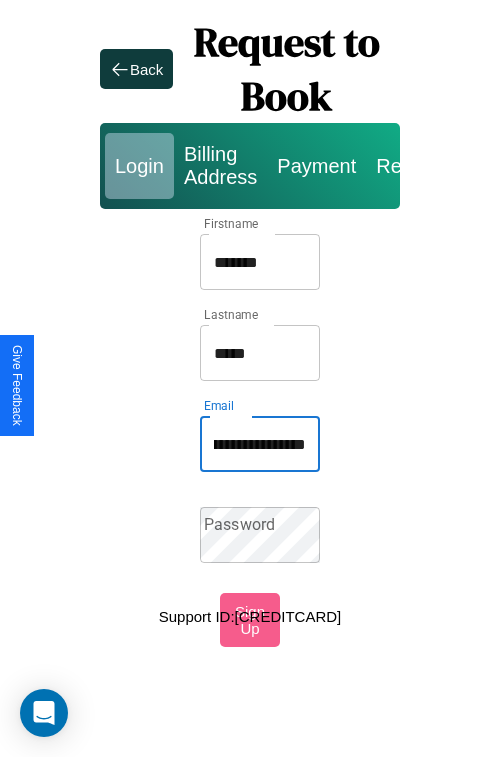 scroll, scrollTop: 0, scrollLeft: 102, axis: horizontal 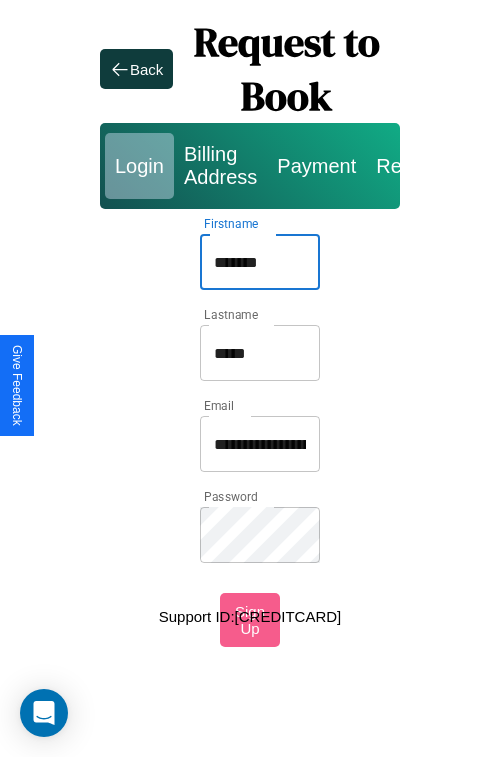 click on "*******" at bounding box center (260, 262) 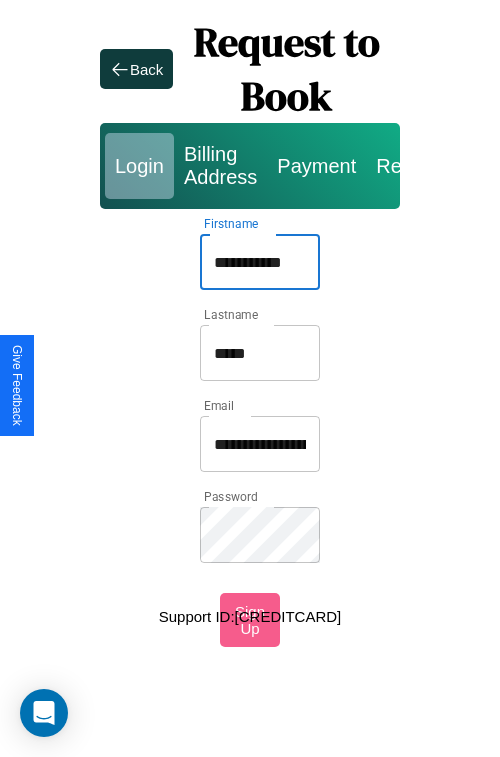 type on "**********" 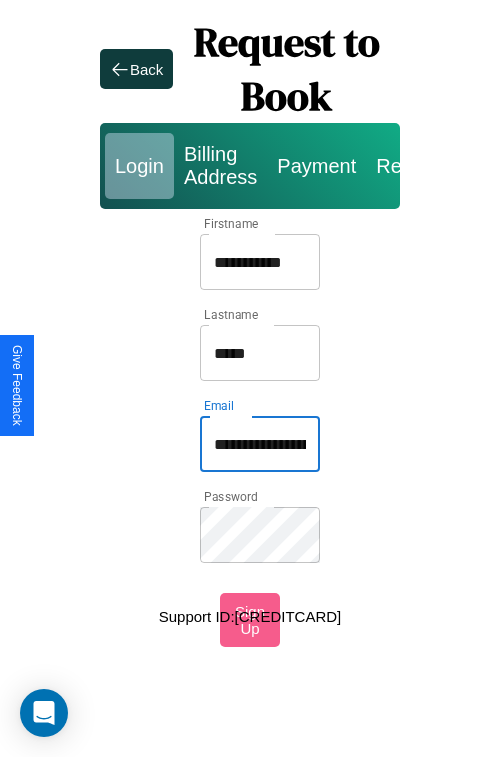 click on "**********" at bounding box center (260, 444) 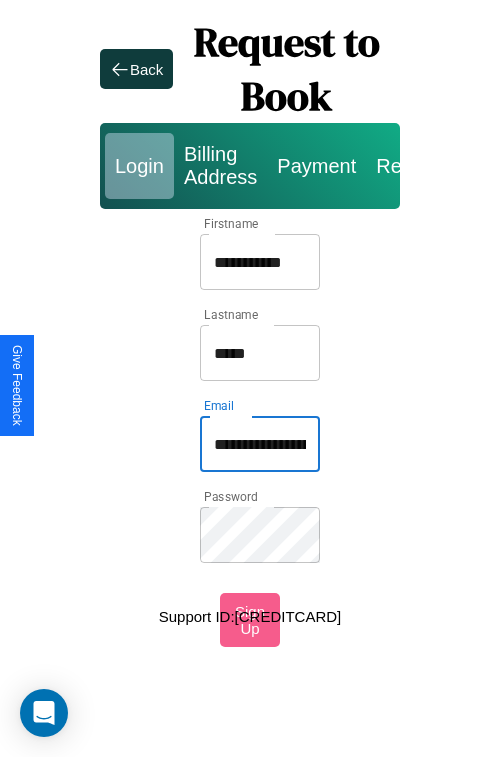 type on "**********" 